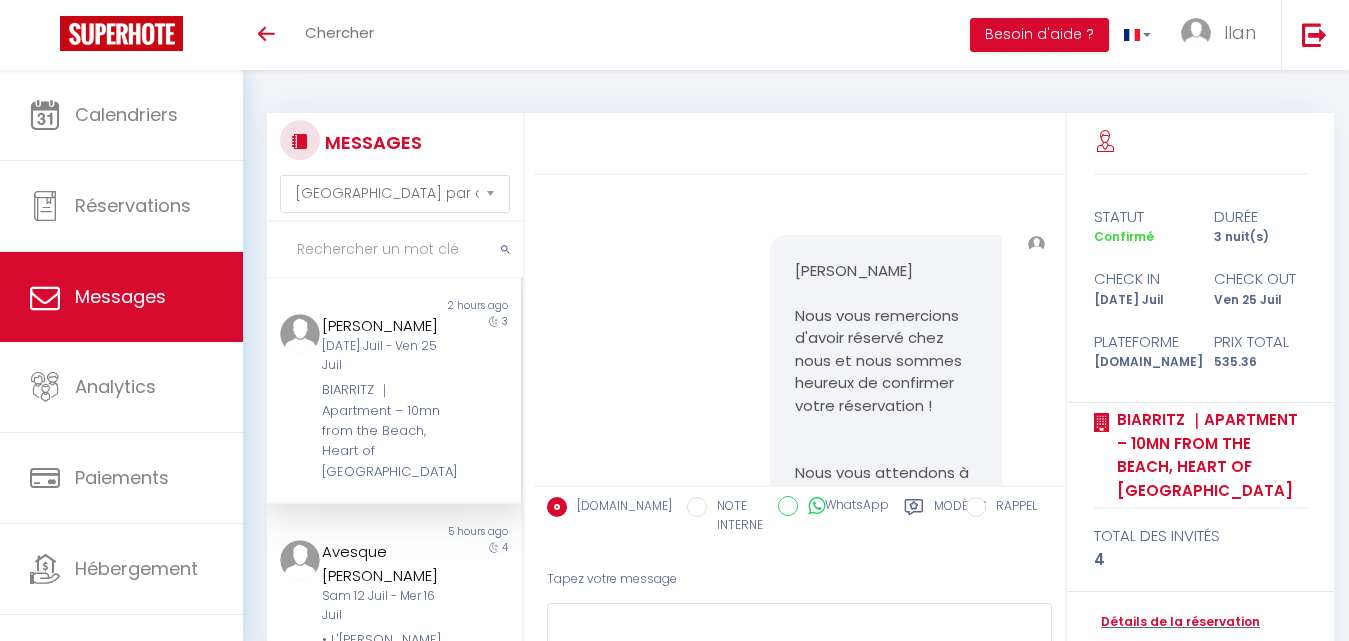 select on "message" 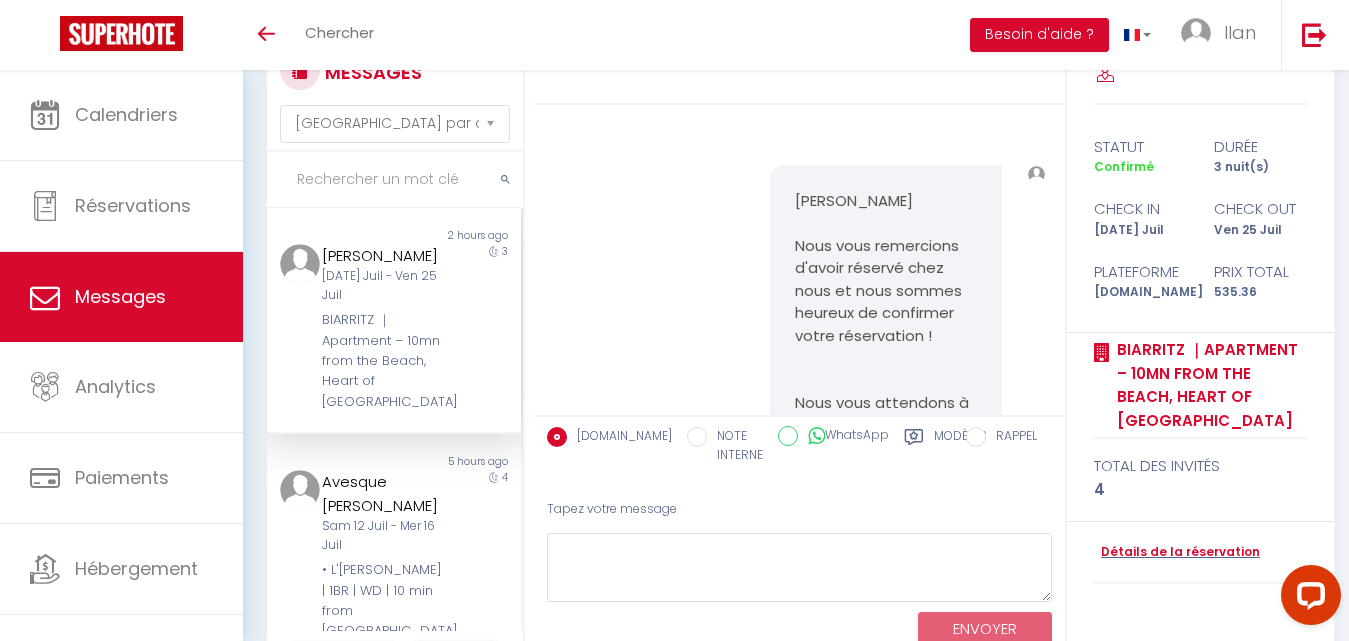 scroll, scrollTop: 0, scrollLeft: 0, axis: both 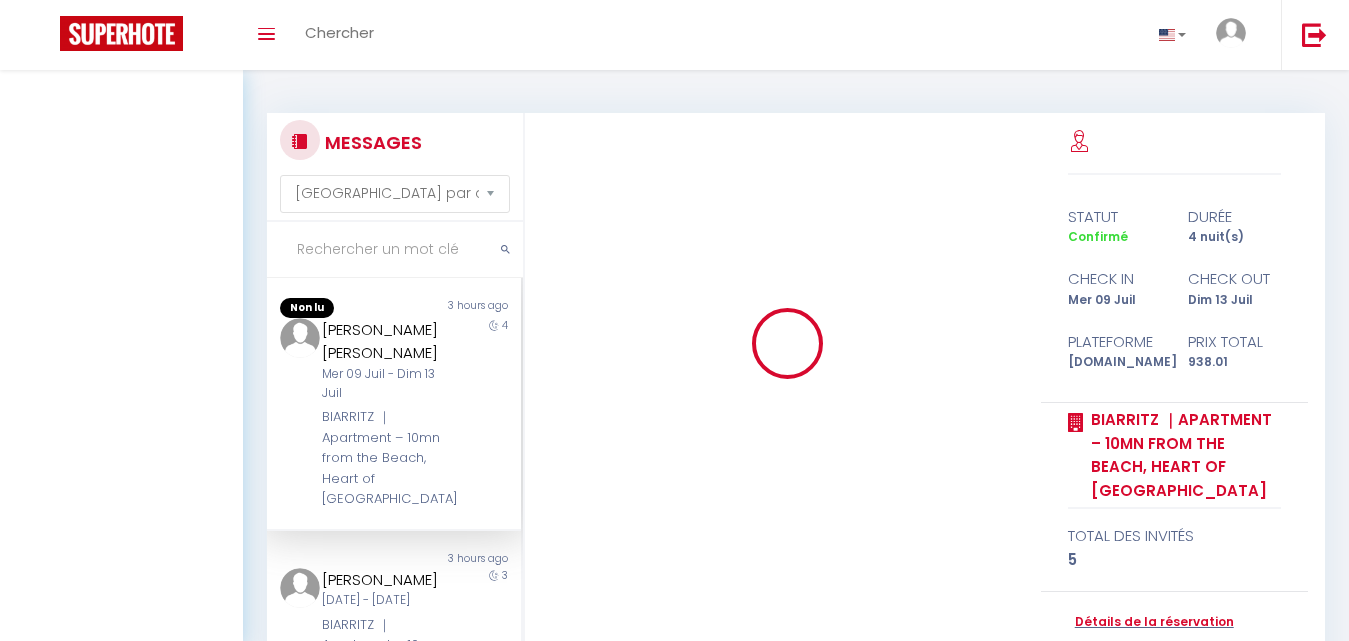 select on "message" 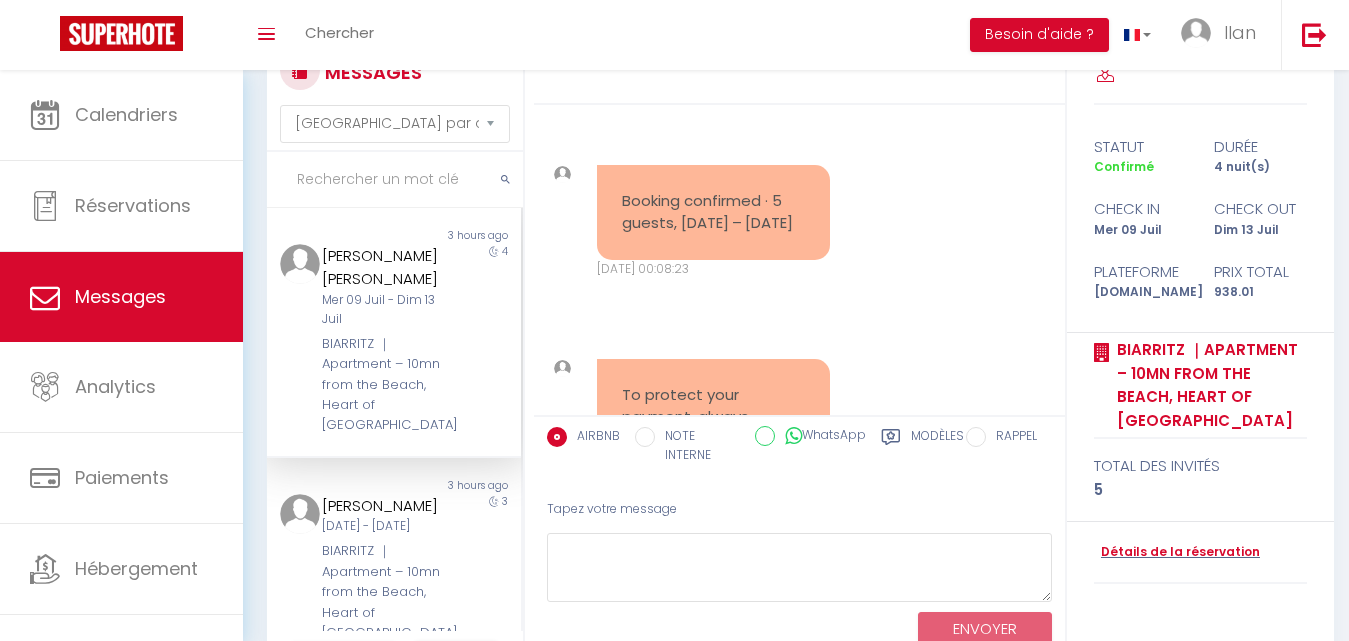 scroll, scrollTop: 16955, scrollLeft: 0, axis: vertical 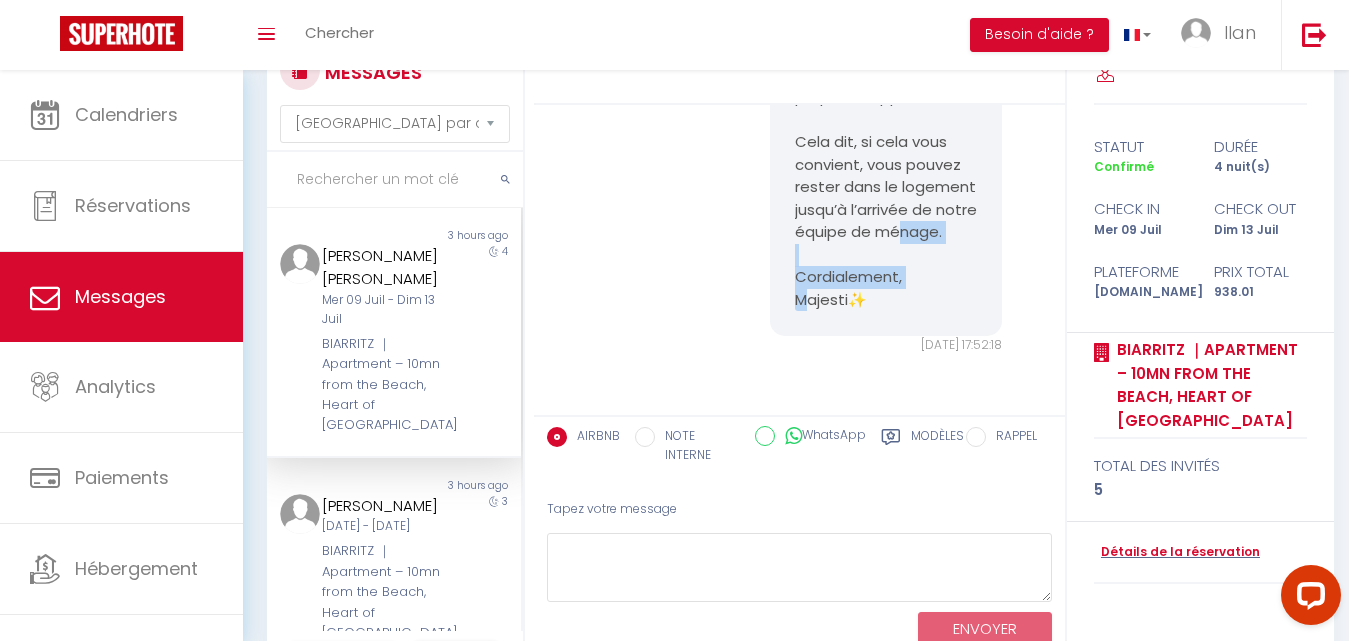 drag, startPoint x: 879, startPoint y: 298, endPoint x: 780, endPoint y: 277, distance: 101.20277 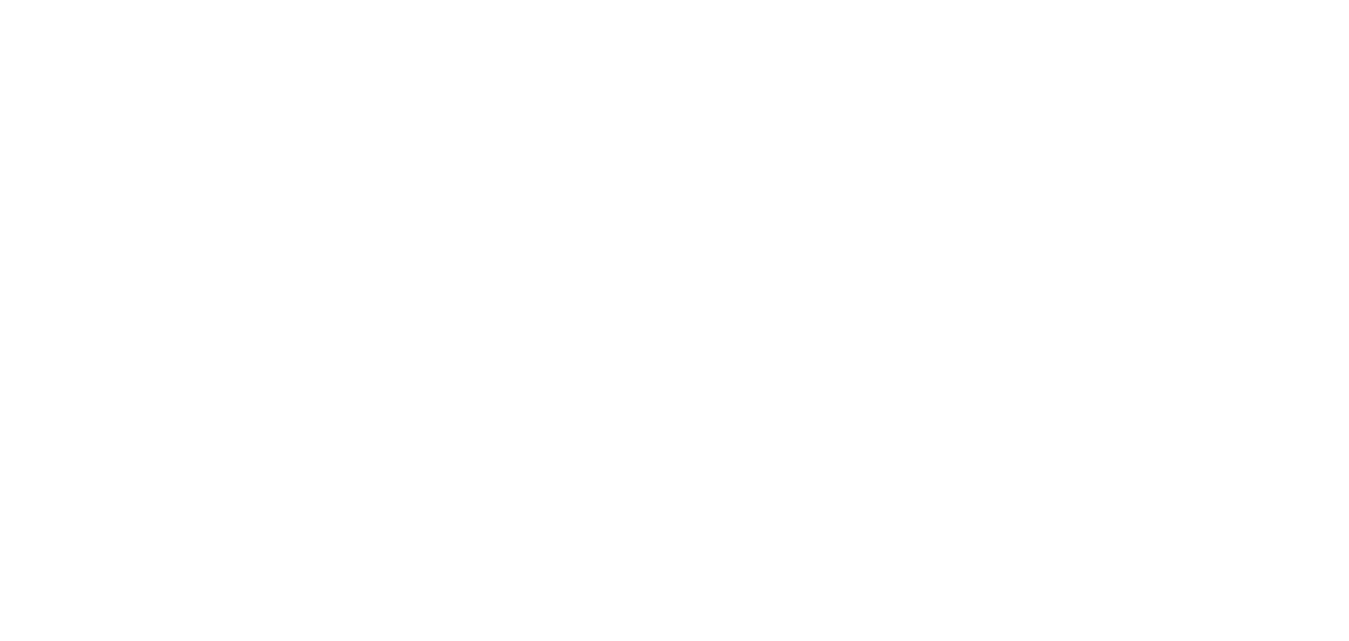 scroll, scrollTop: 0, scrollLeft: 0, axis: both 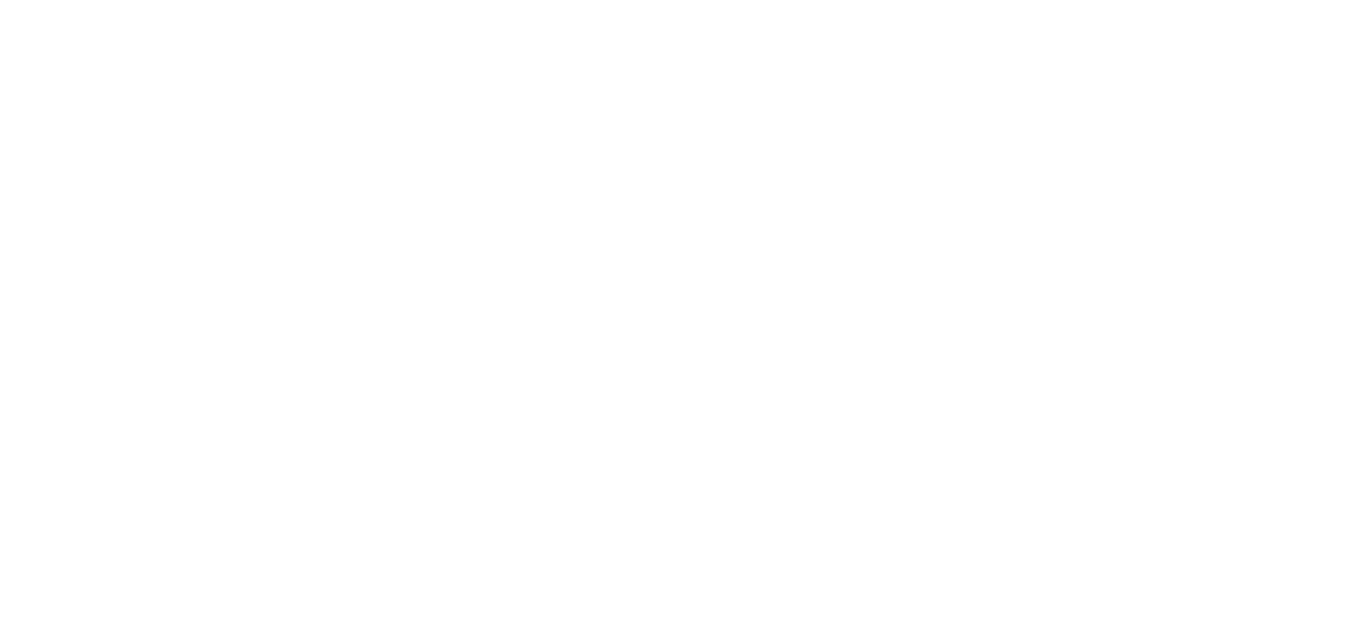 select on "message" 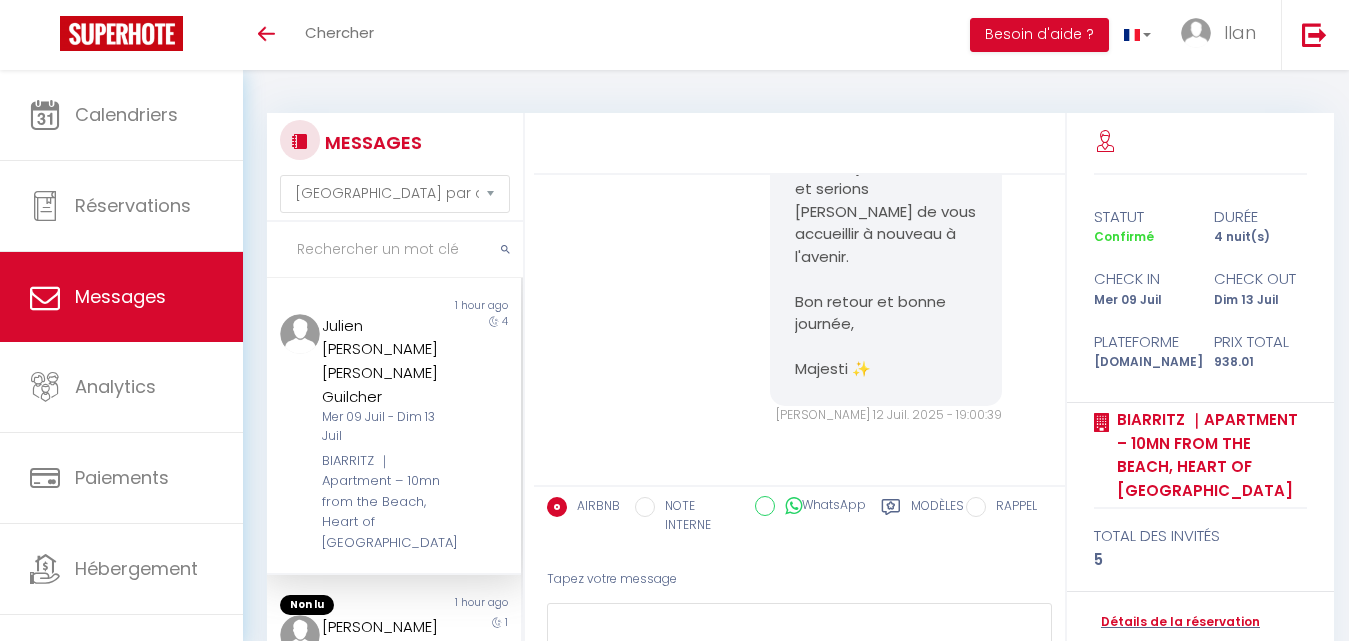 click at bounding box center [395, 250] 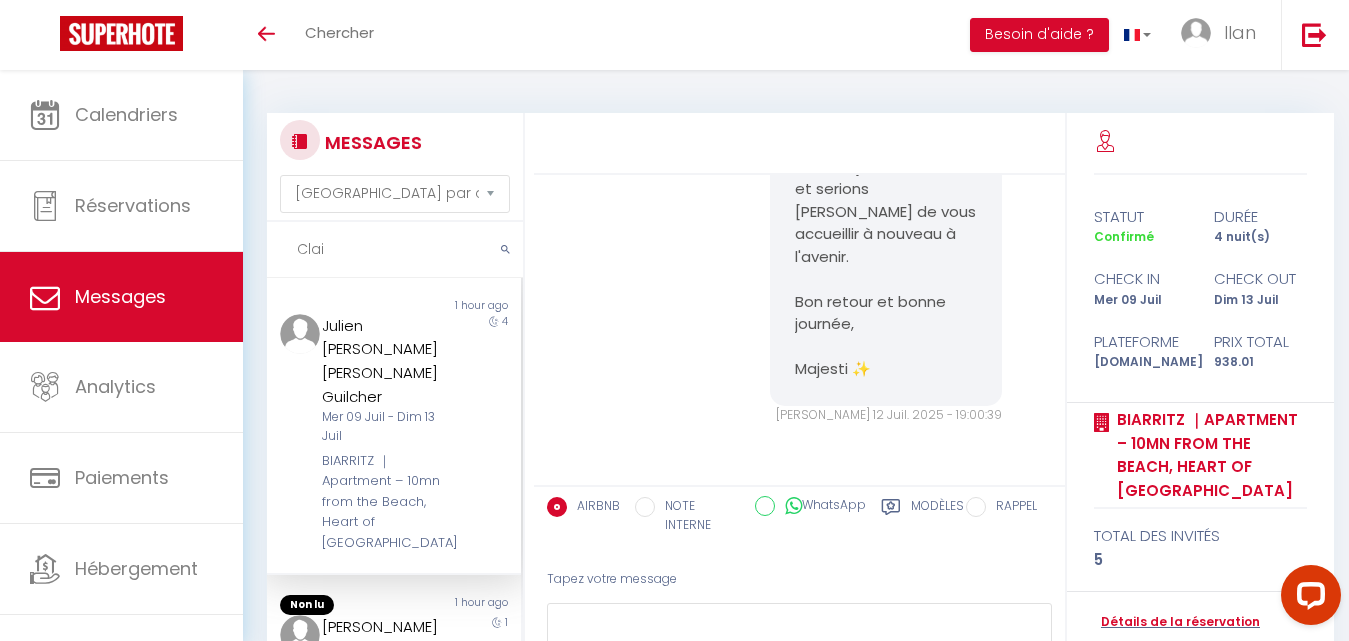 scroll, scrollTop: 0, scrollLeft: 0, axis: both 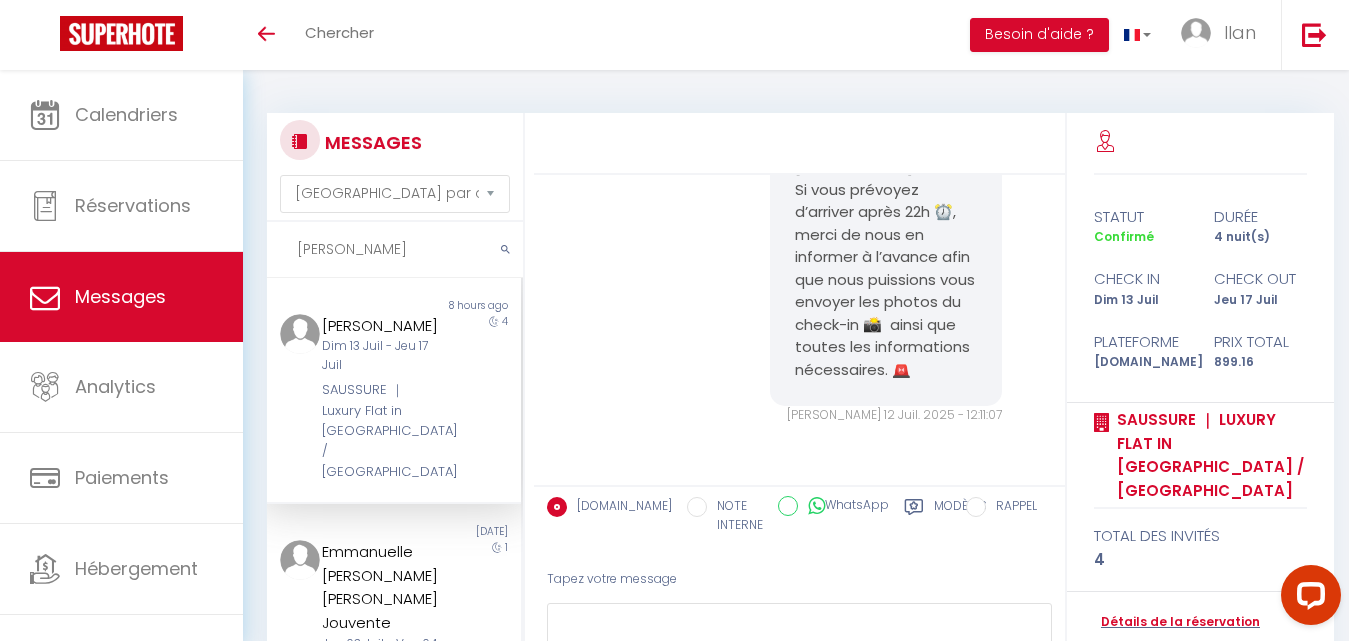 type on "Claire" 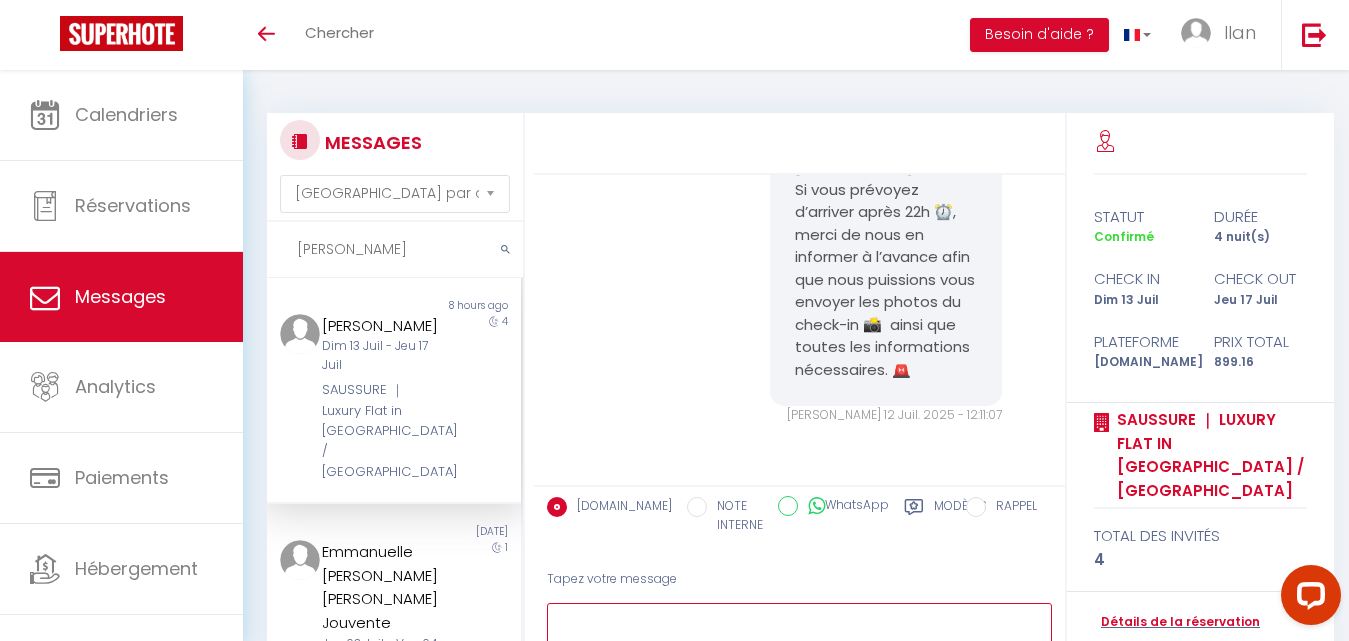 click at bounding box center (799, 637) 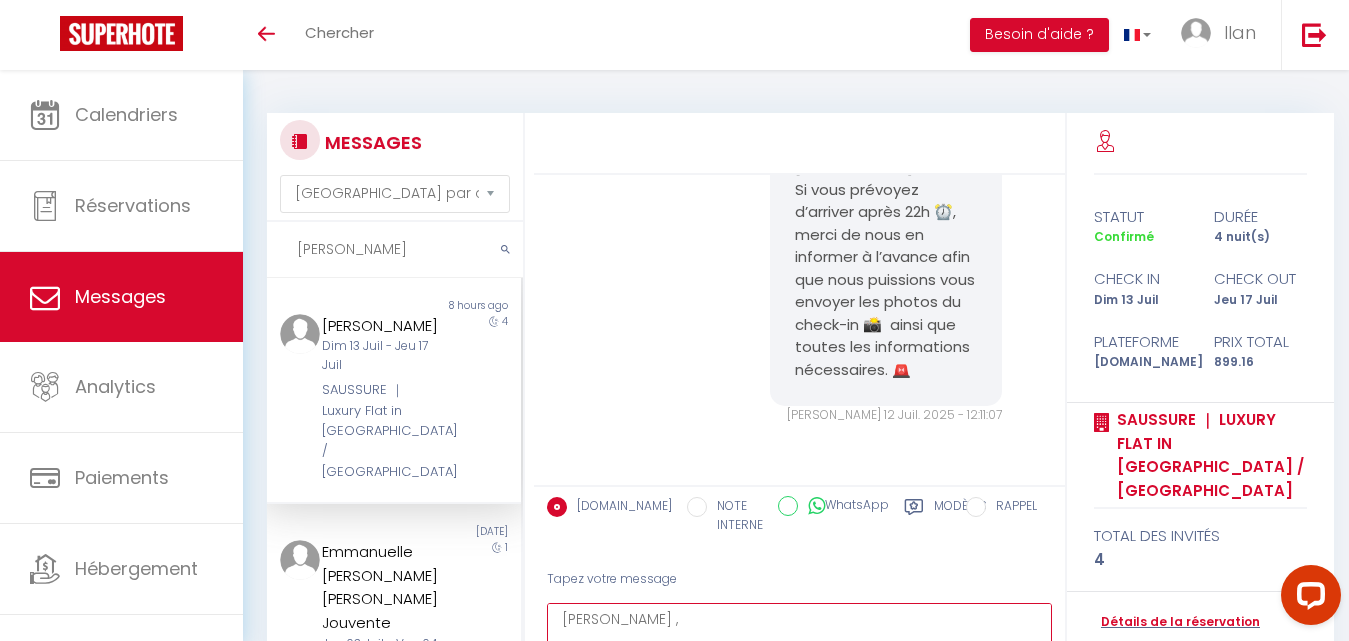 scroll, scrollTop: 30, scrollLeft: 0, axis: vertical 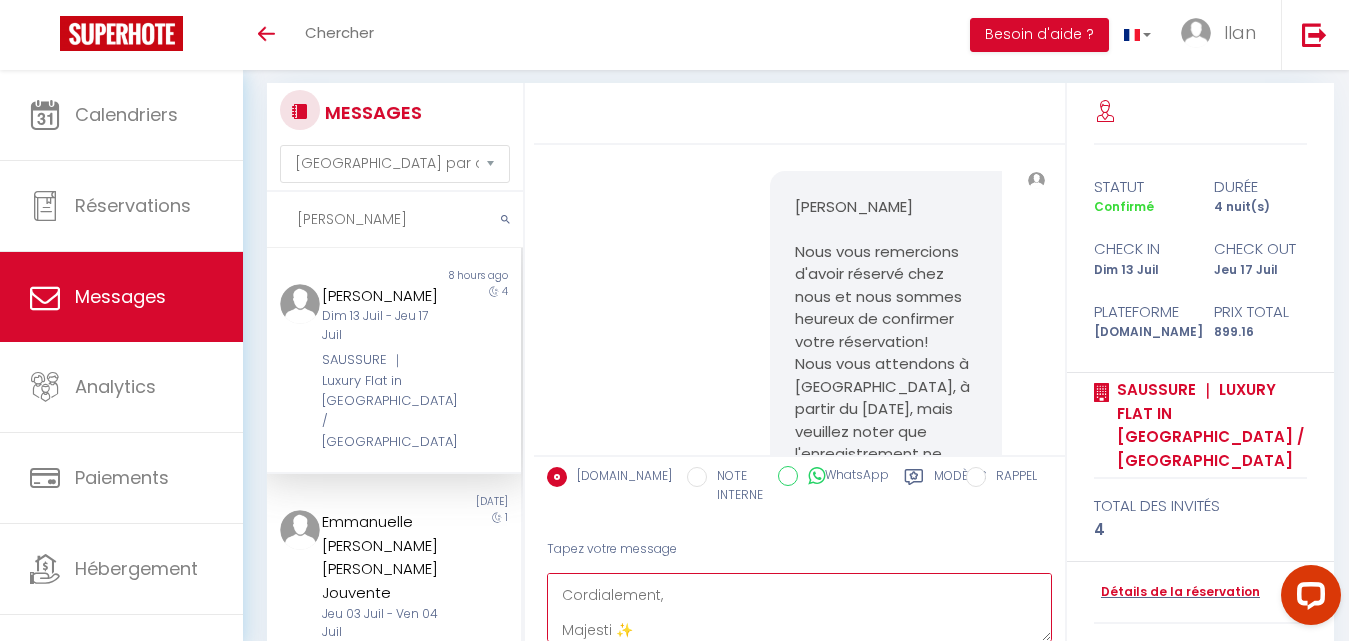 click on "Bonjour Alicia ,
Nous espérons que vous allez bien.
Pourriez-vous nous faire savoir à quelle heure vous prévoyez d'arriver au logement s'il vous plaît ?
Cela nous aidera à mieux préparer votre accueil. ⏰
🚨 Nous vous informons que les instructions pour accéder à l'appartement vous seront envoyées le matin de votre arrivée via le chat Airbnb.🚨
Merci pour votre collaboration et à bientôt.
Cordialement,
Majesti ✨" at bounding box center [799, 607] 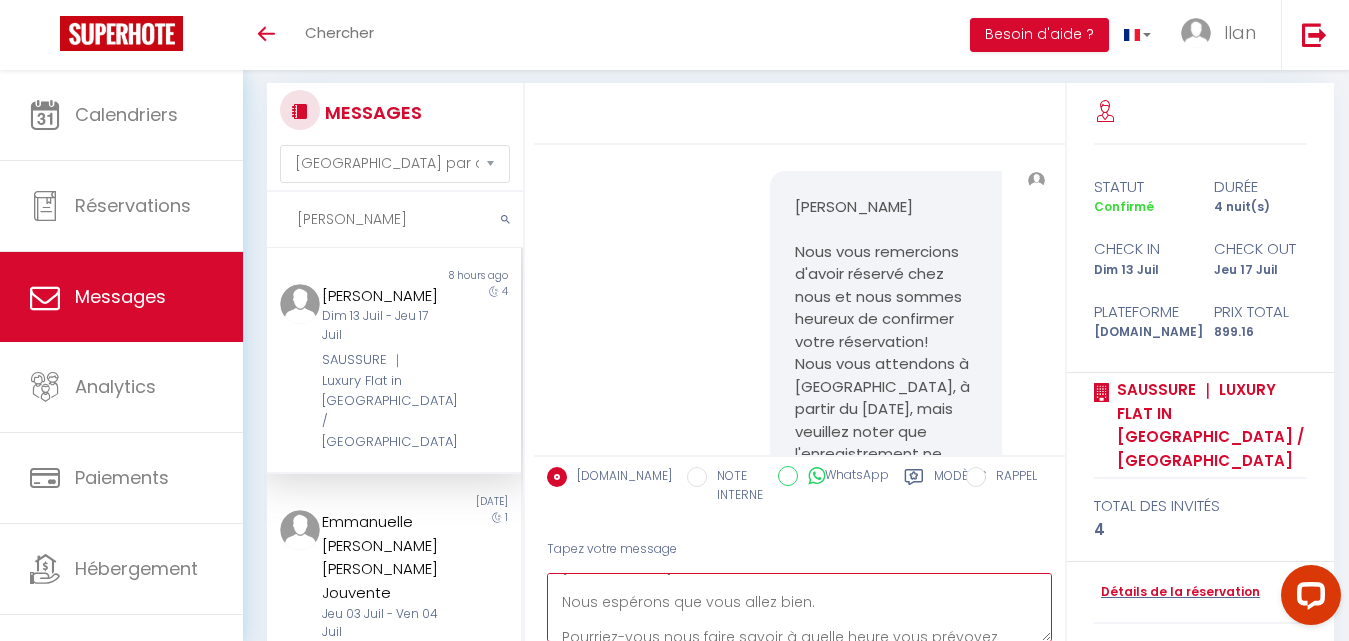 scroll, scrollTop: 4, scrollLeft: 0, axis: vertical 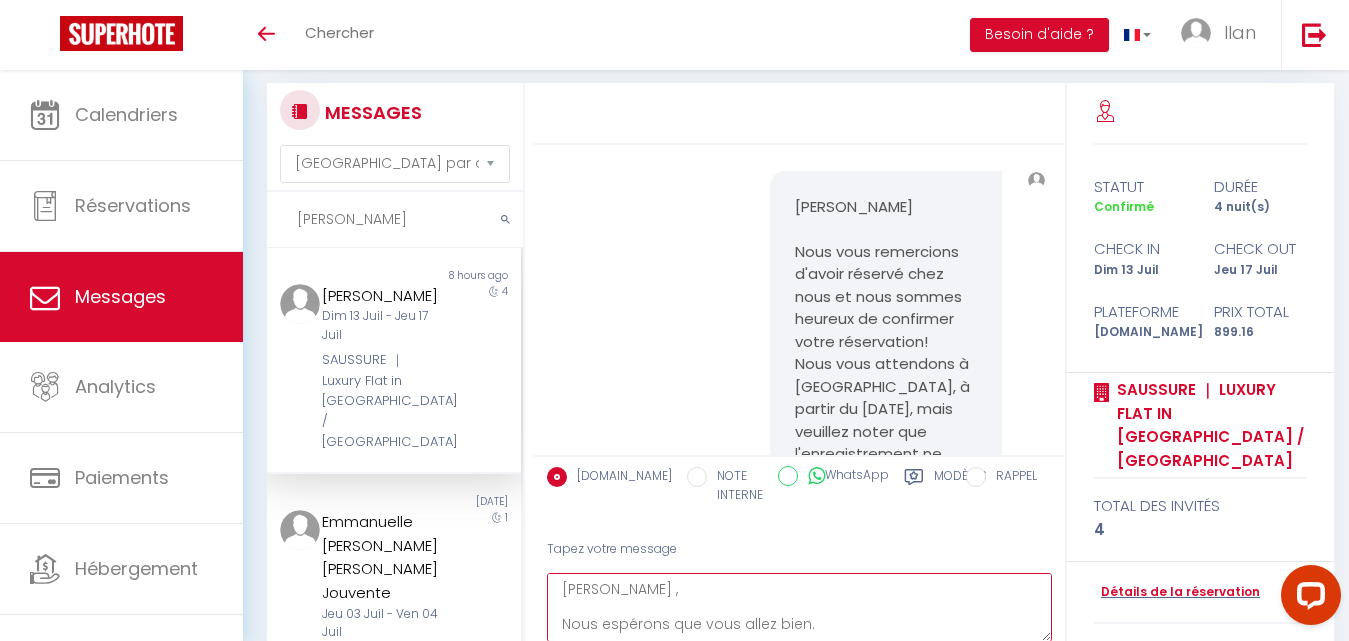 drag, startPoint x: 662, startPoint y: 587, endPoint x: 617, endPoint y: 592, distance: 45.276924 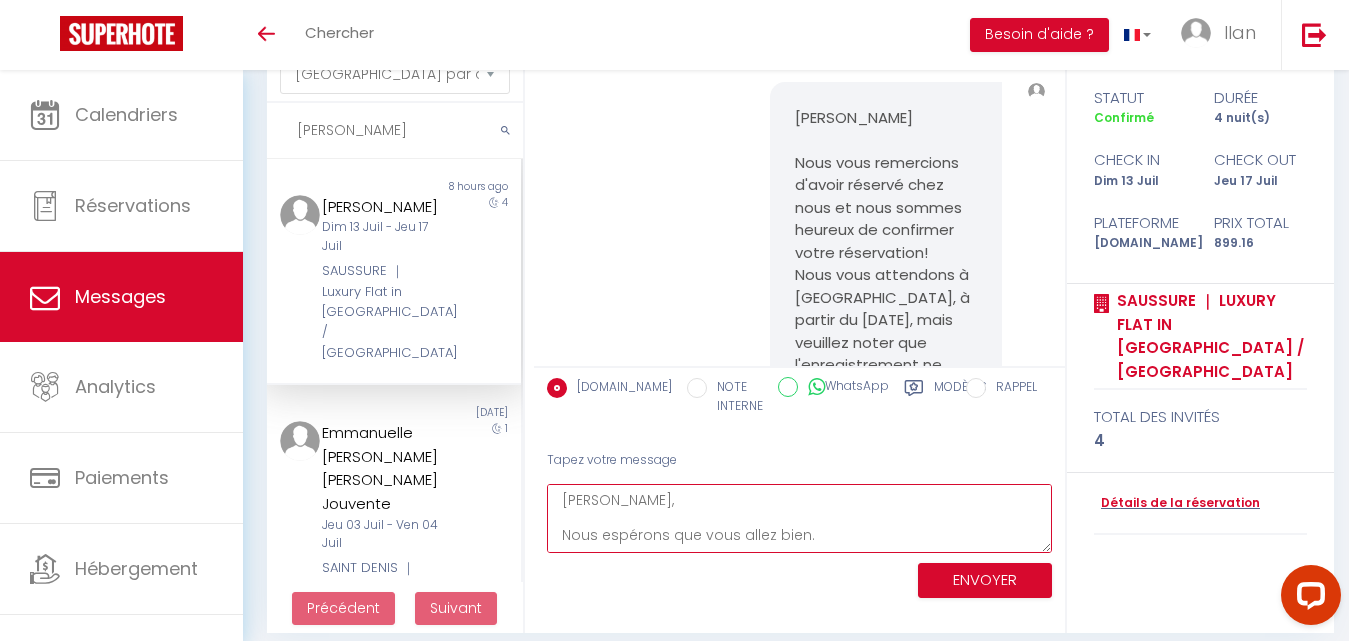 scroll, scrollTop: 135, scrollLeft: 0, axis: vertical 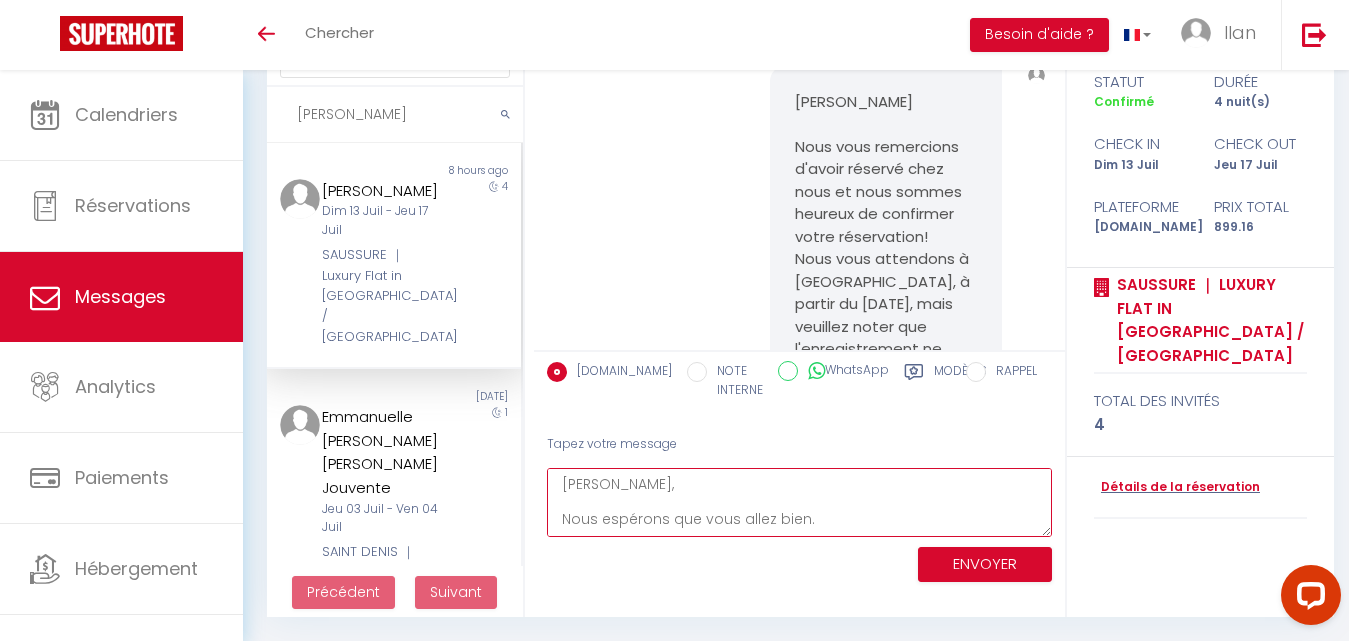 type on "[PERSON_NAME],
Nous espérons que vous allez bien.
Pourriez-vous nous faire savoir à quelle heure vous prévoyez d'arriver au logement s'il vous plaît ?
Cela nous aidera à mieux préparer votre accueil. ⏰
🚨 Nous vous informons que les instructions pour accéder à l'appartement vous seront envoyées le matin de votre arrivée via le chat Airbnb.🚨
Merci pour votre collaboration et à bientôt.
Cordialement,
Majesti ✨" 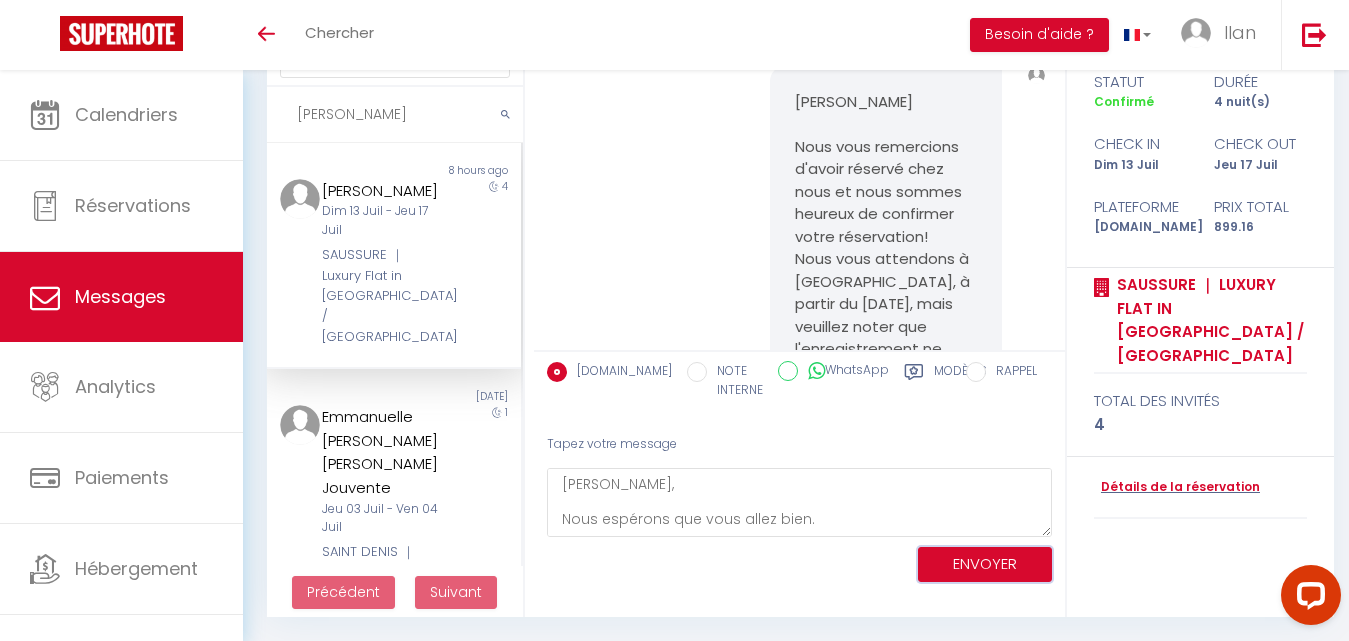 click on "ENVOYER" at bounding box center (985, 564) 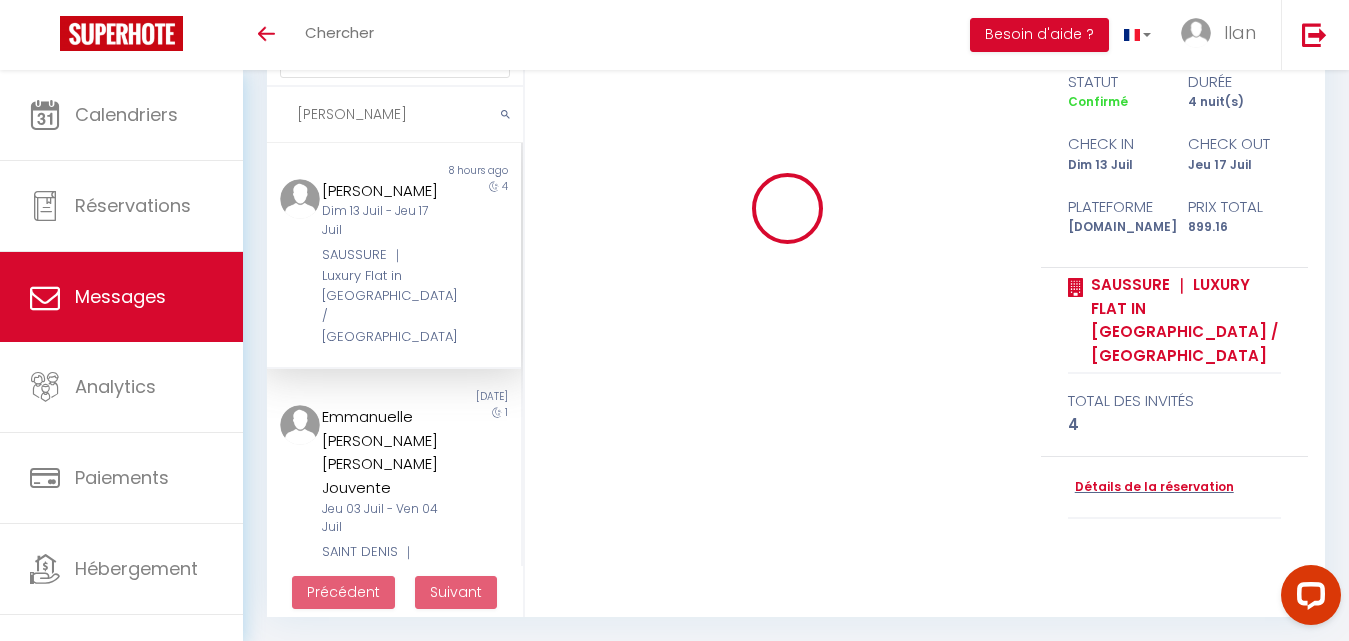 type 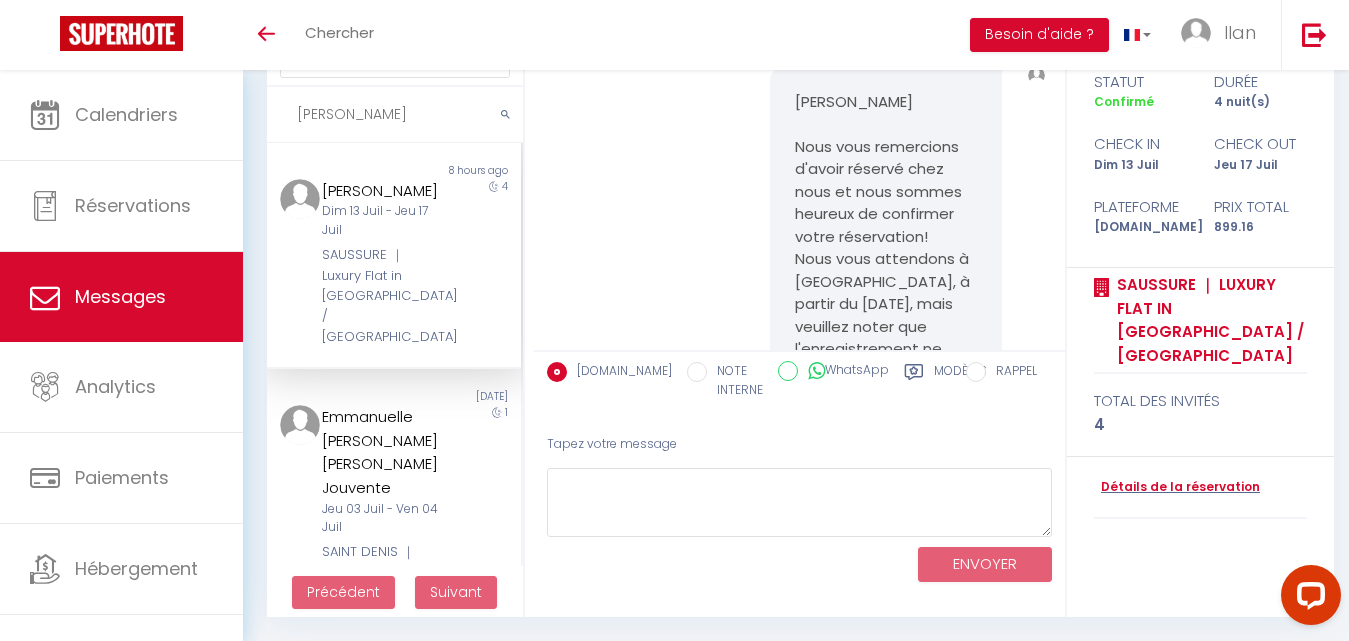 scroll, scrollTop: 2359, scrollLeft: 0, axis: vertical 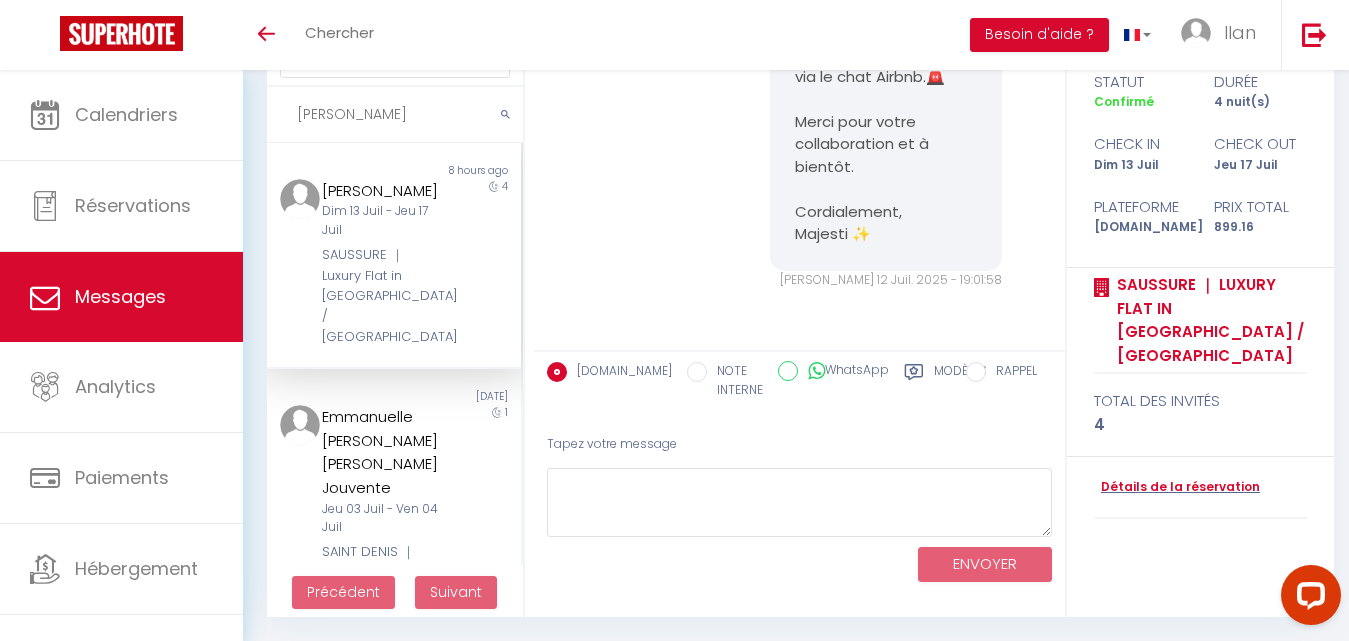 drag, startPoint x: 311, startPoint y: 123, endPoint x: 270, endPoint y: 122, distance: 41.01219 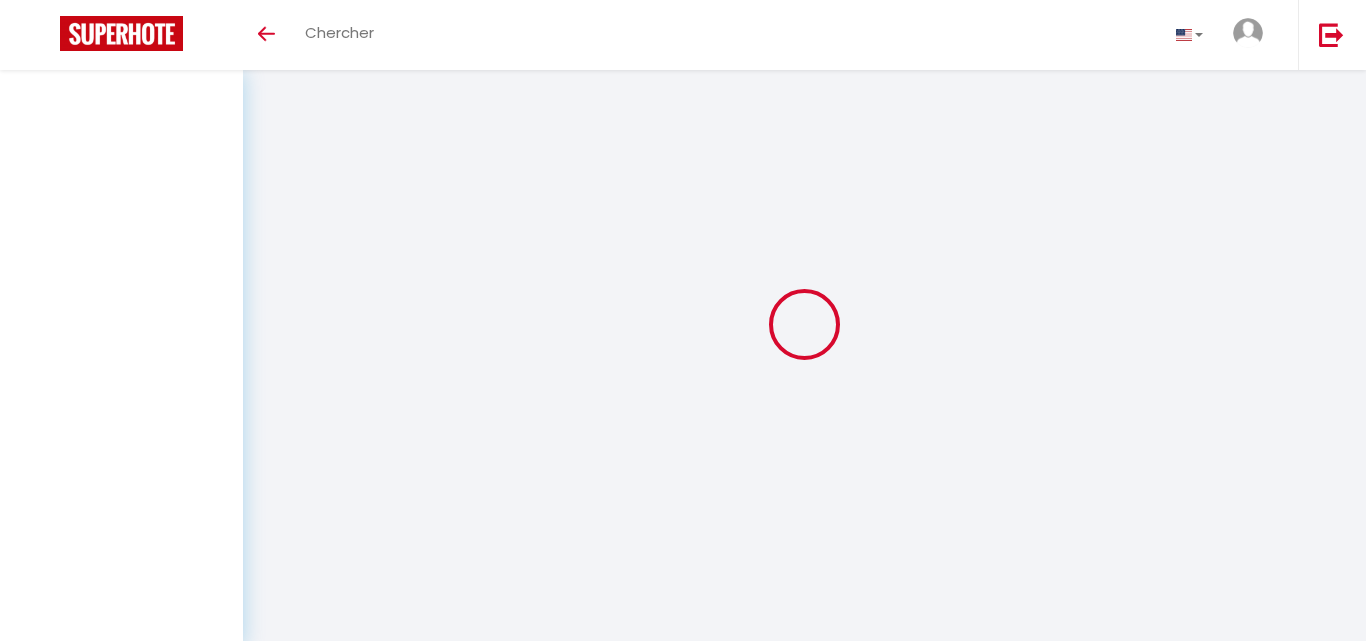 select on "message" 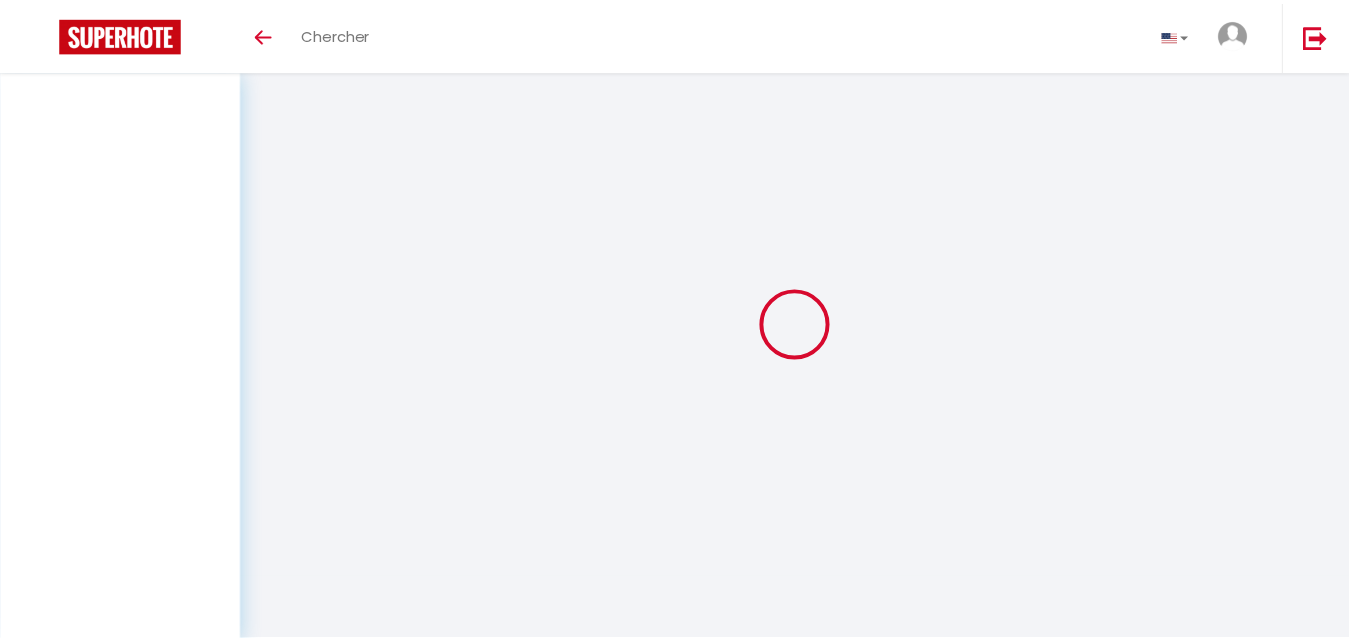 scroll, scrollTop: 0, scrollLeft: 0, axis: both 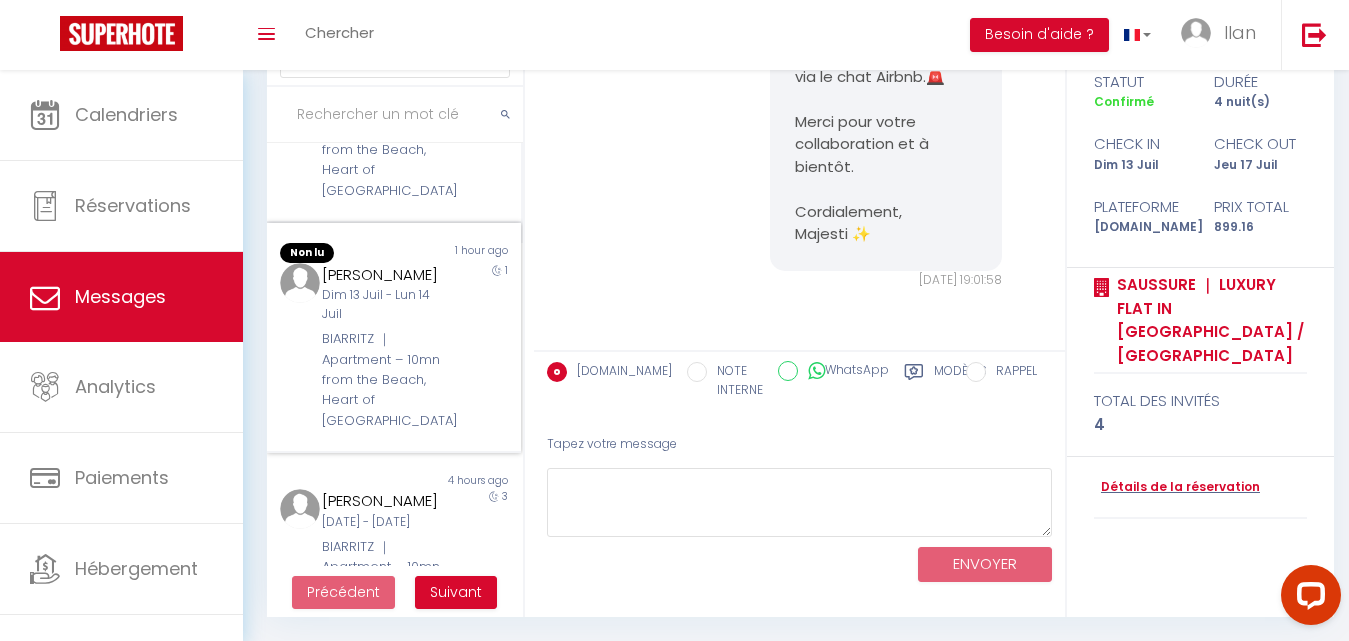 click on "[PERSON_NAME]" at bounding box center [383, 275] 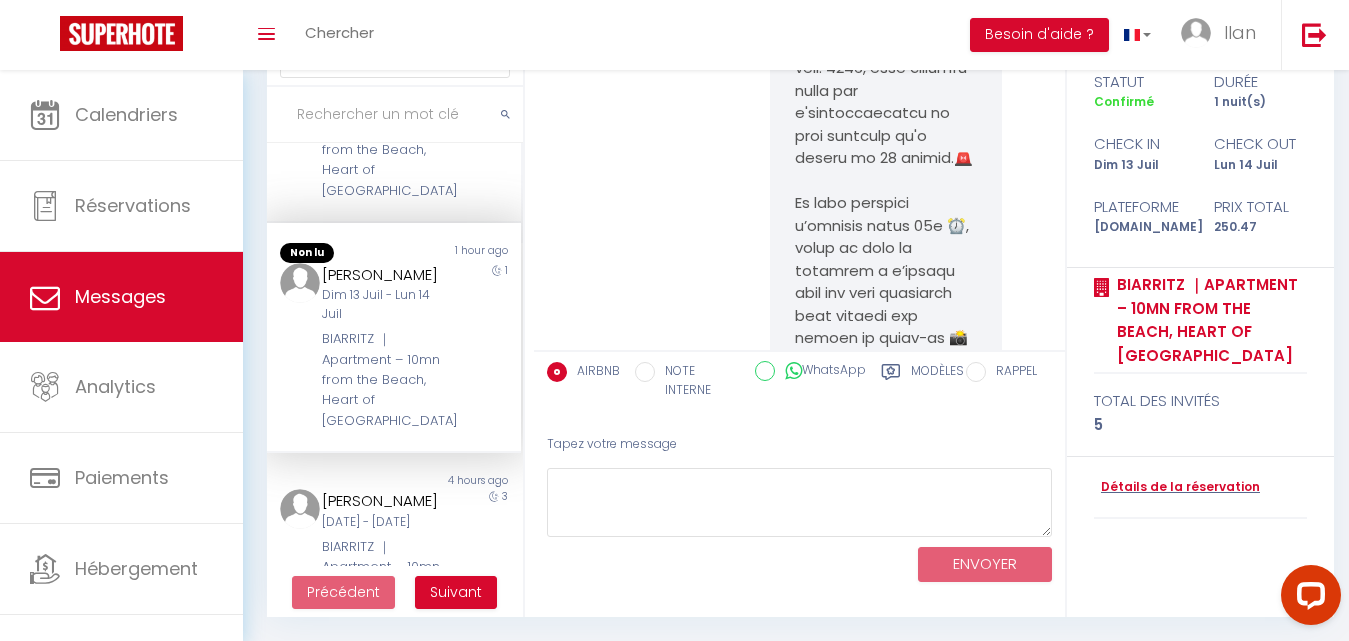 scroll, scrollTop: 4214, scrollLeft: 0, axis: vertical 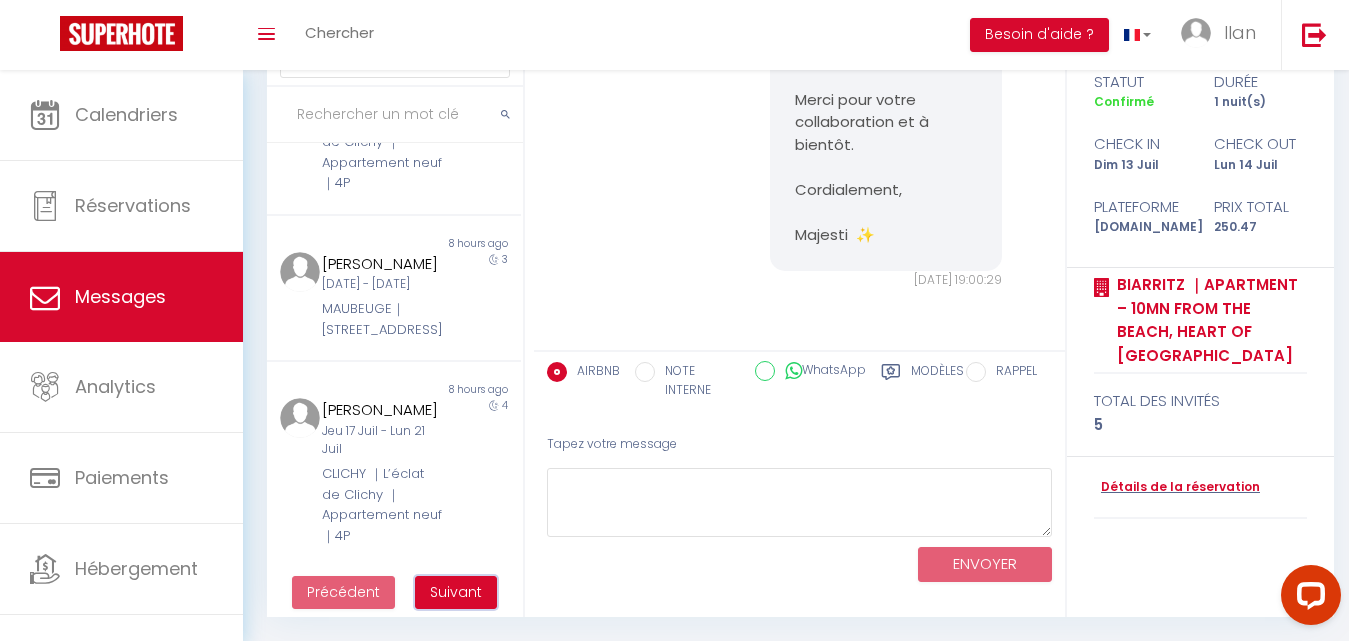 click on "Suivant" at bounding box center [456, 592] 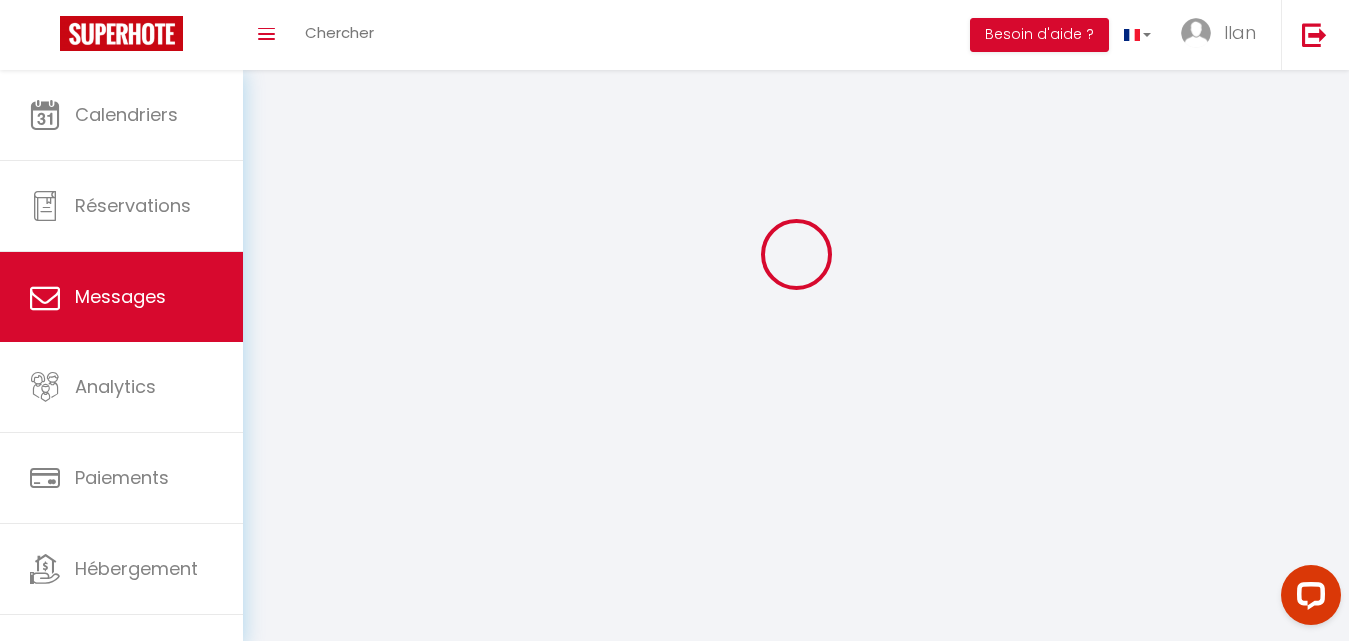 scroll, scrollTop: 70, scrollLeft: 0, axis: vertical 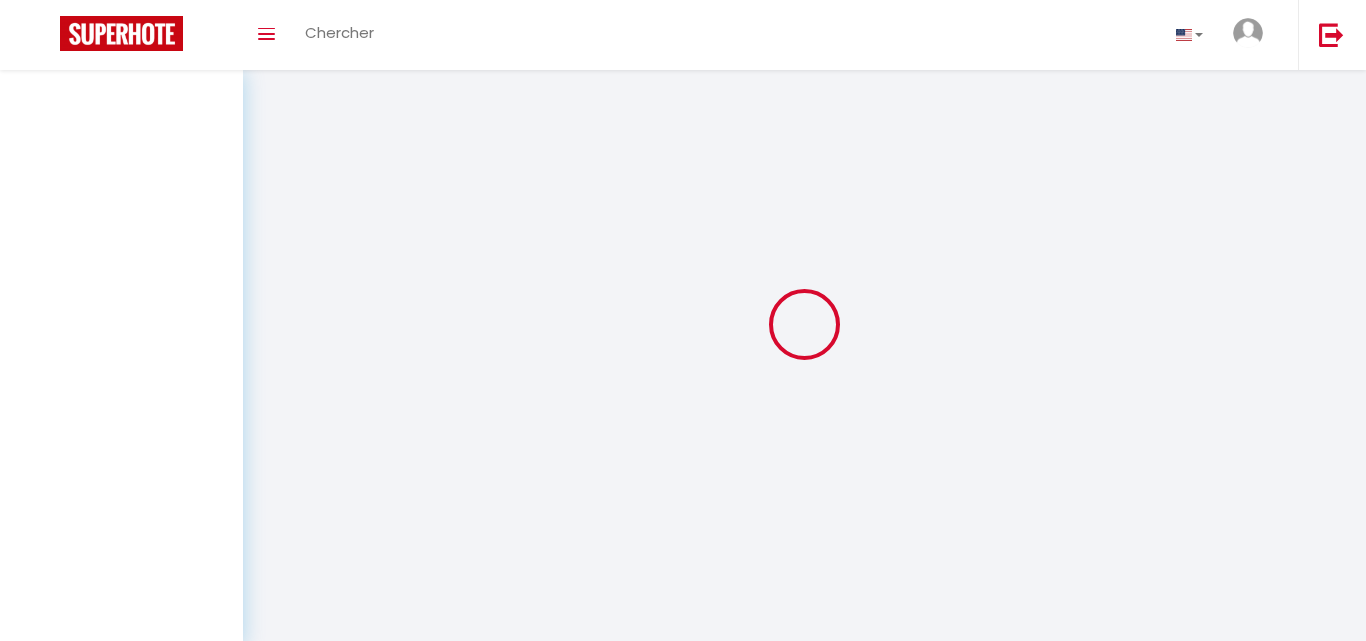 select on "message" 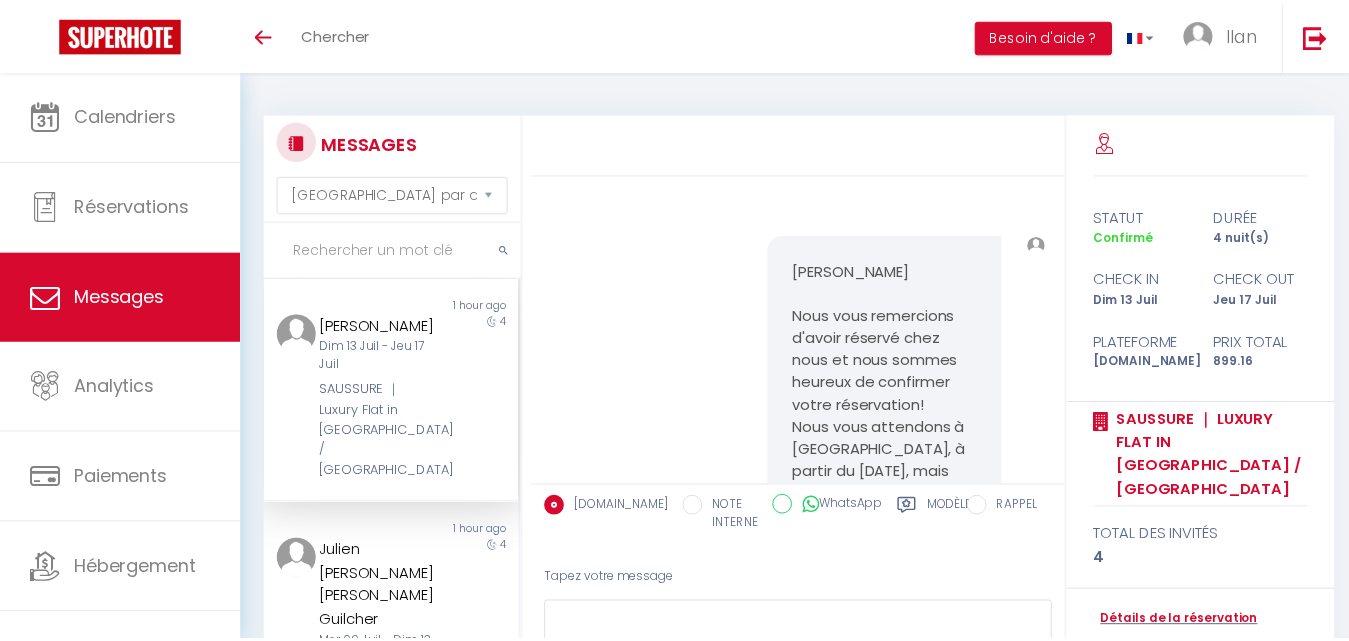 scroll, scrollTop: 70, scrollLeft: 0, axis: vertical 